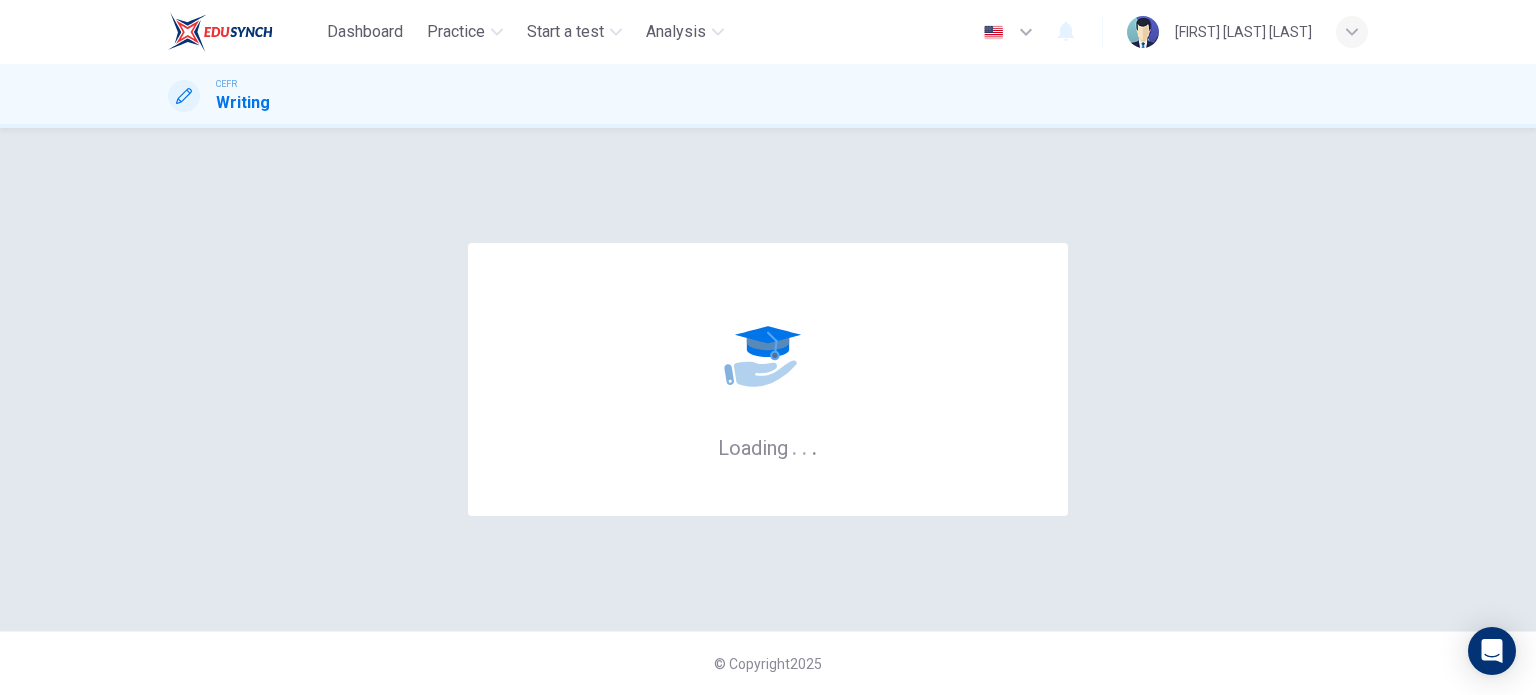 scroll, scrollTop: 0, scrollLeft: 0, axis: both 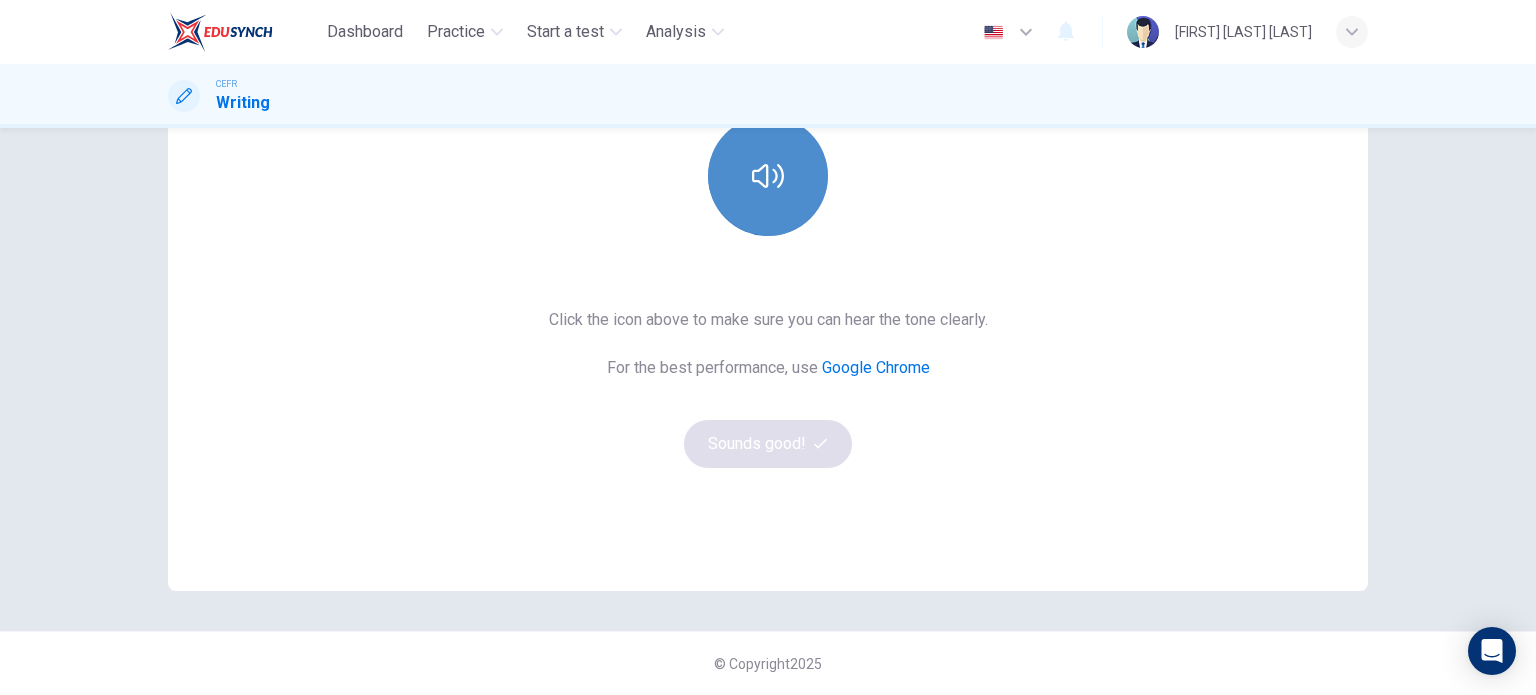 click at bounding box center [768, 176] 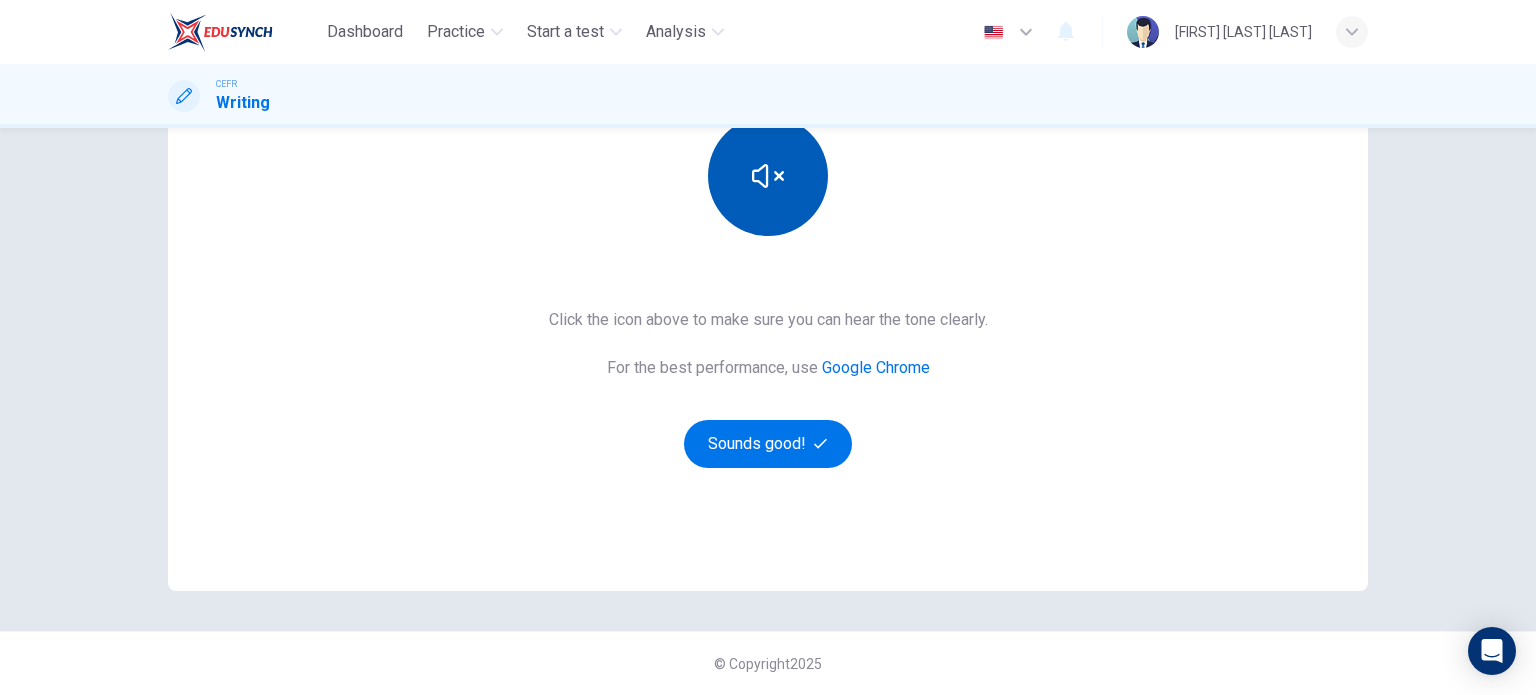 type 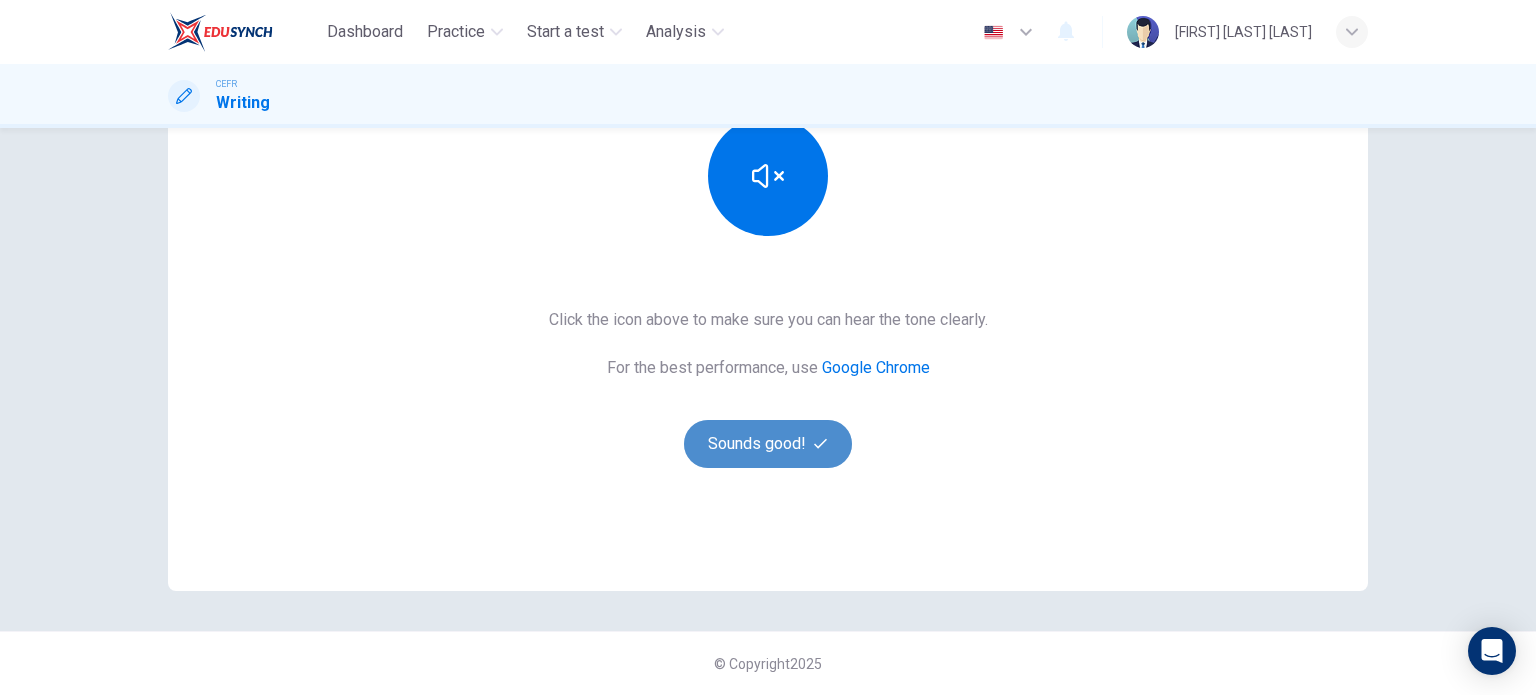 click on "Sounds good!" at bounding box center [768, 444] 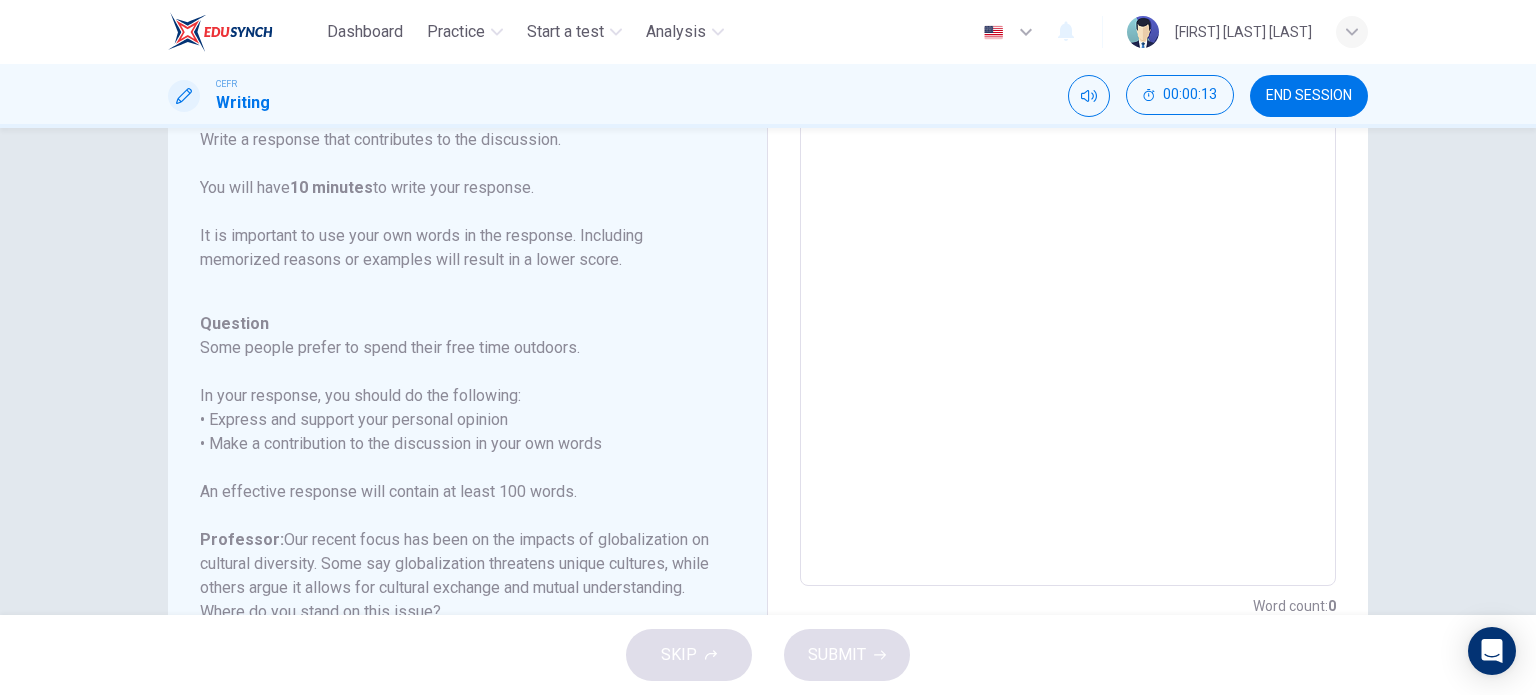 scroll, scrollTop: 323, scrollLeft: 0, axis: vertical 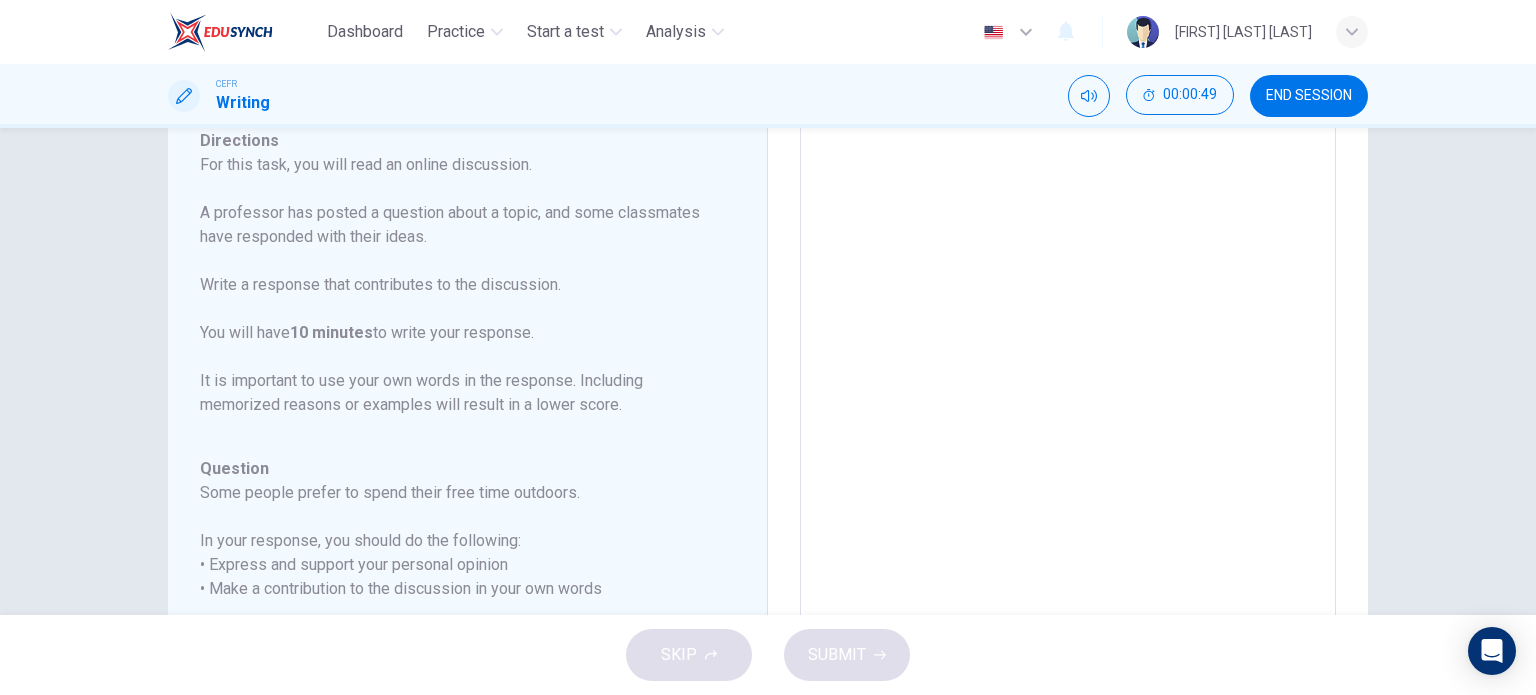 click at bounding box center [1068, 397] 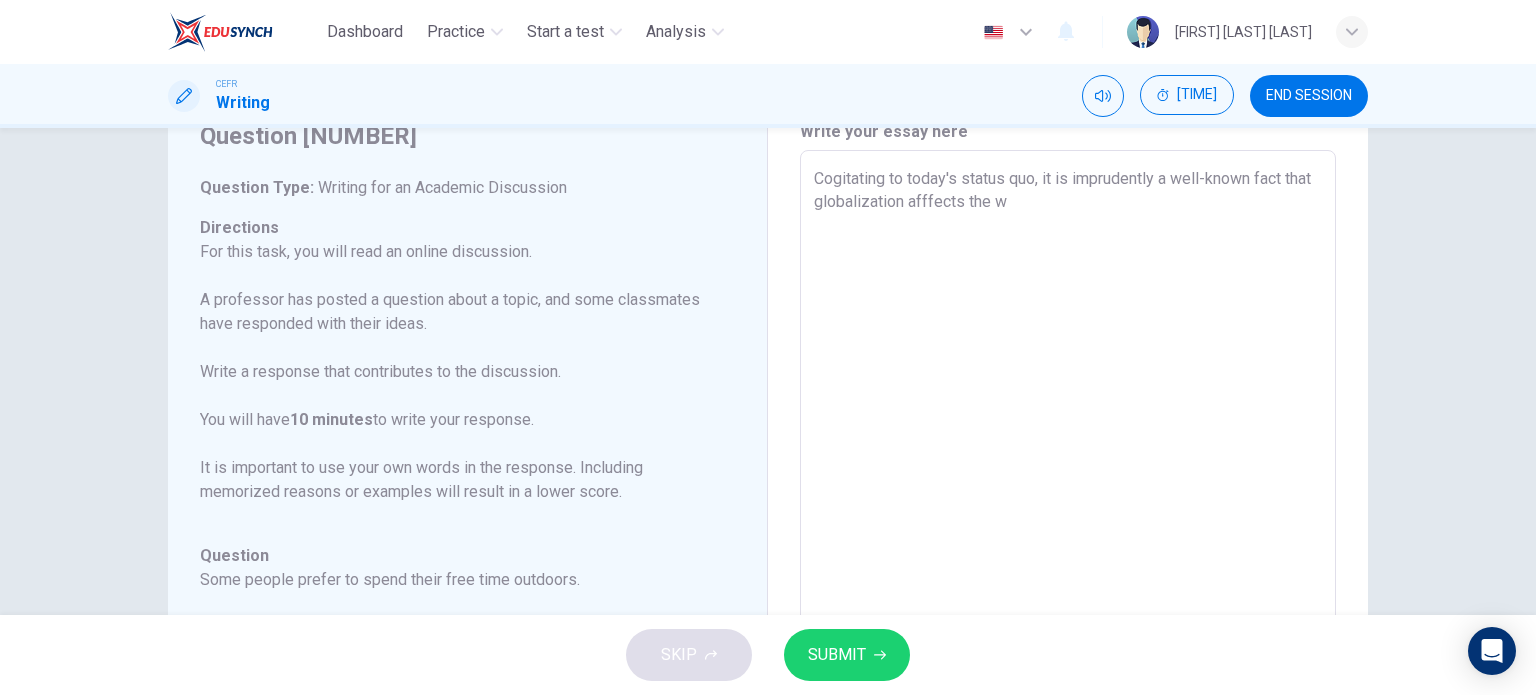 scroll, scrollTop: 88, scrollLeft: 0, axis: vertical 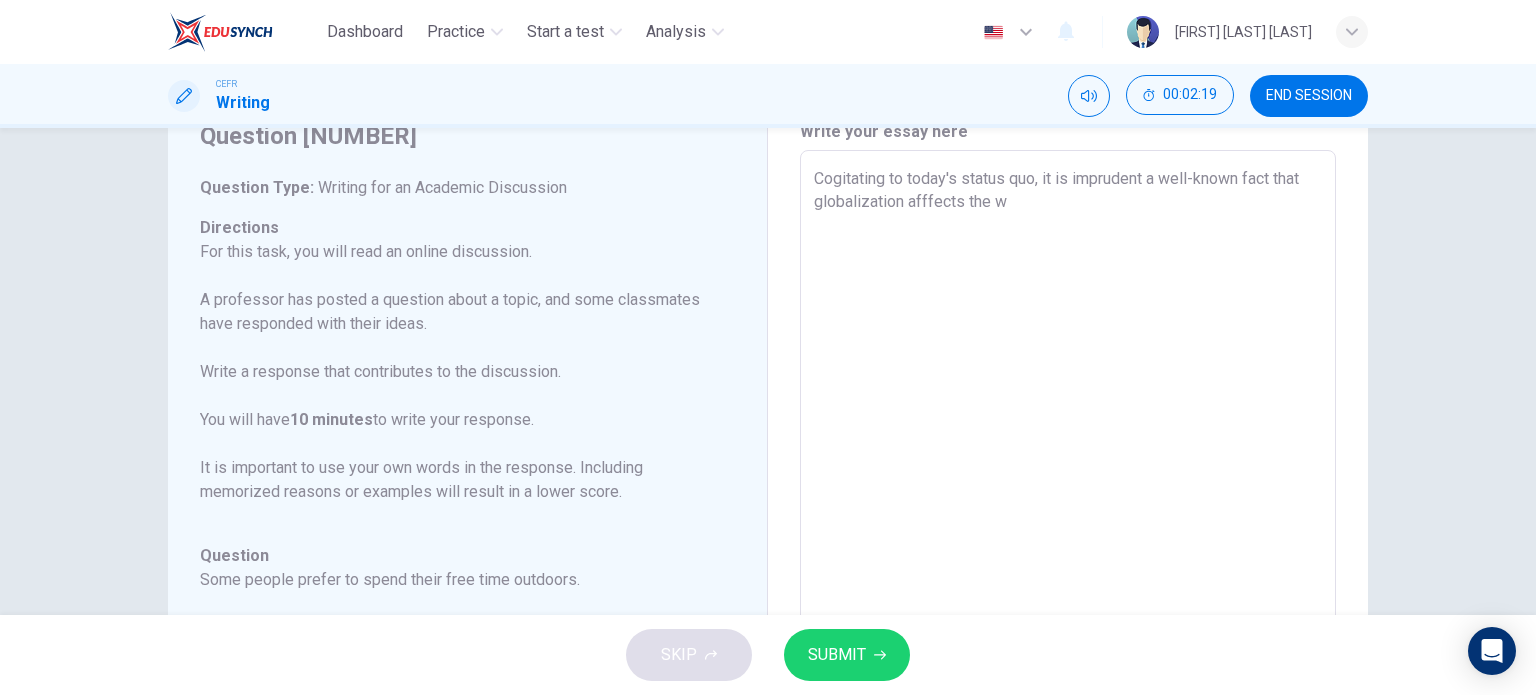 click on "Cogitating to today's status quo, it is imprudent a well-known fact that globalization afffects the w" at bounding box center [1068, 484] 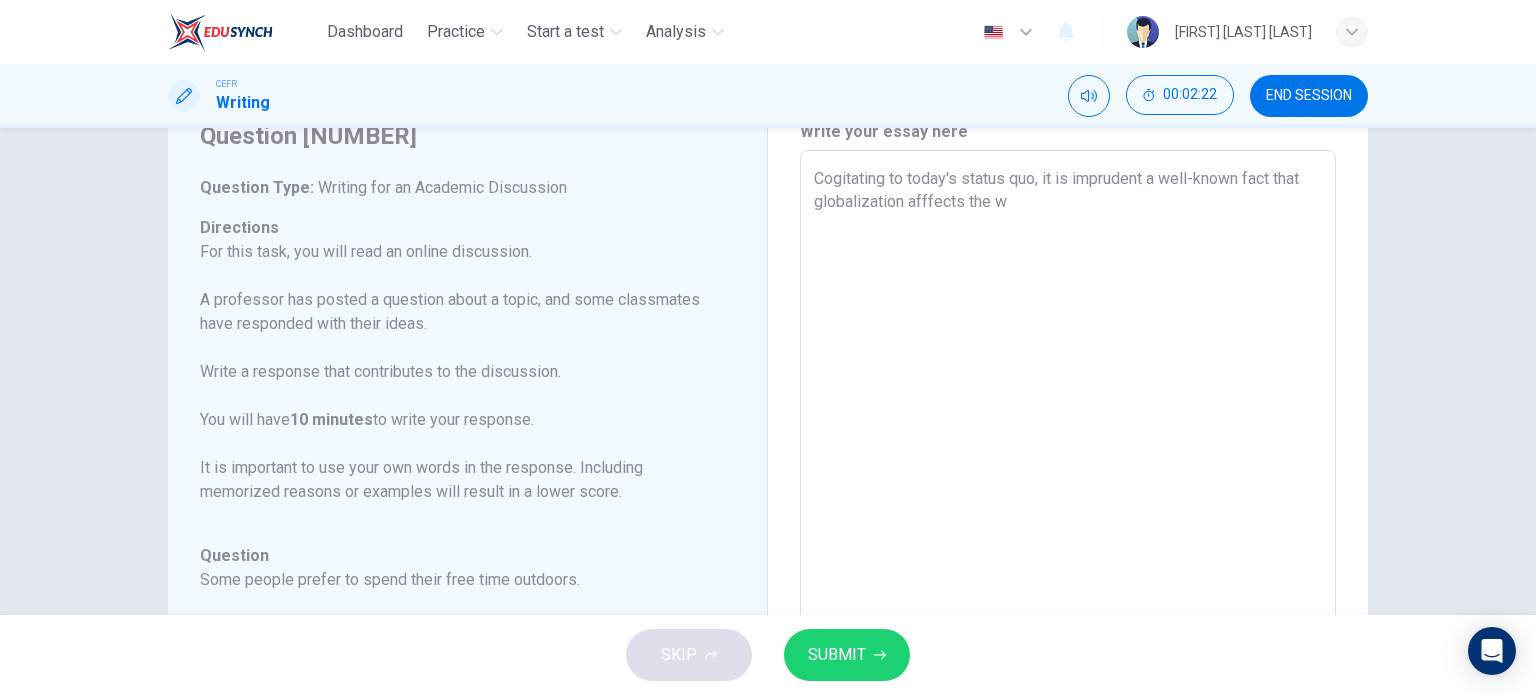 click on "Cogitating to today's status quo, it is imprudent a well-known fact that globalization afffects the w" at bounding box center (1068, 484) 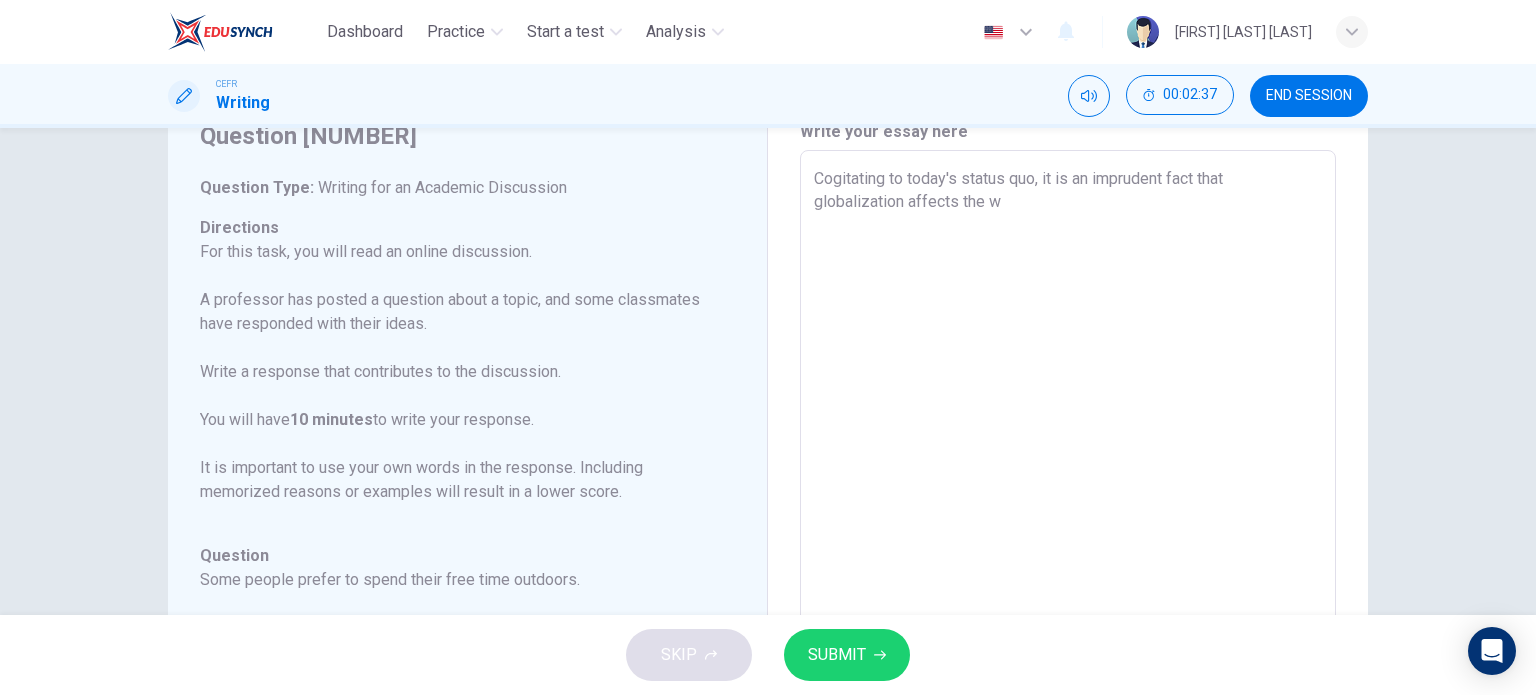 click on "Cogitating to today's status quo, it is an imprudent fact that globalization affects the w" at bounding box center (1068, 484) 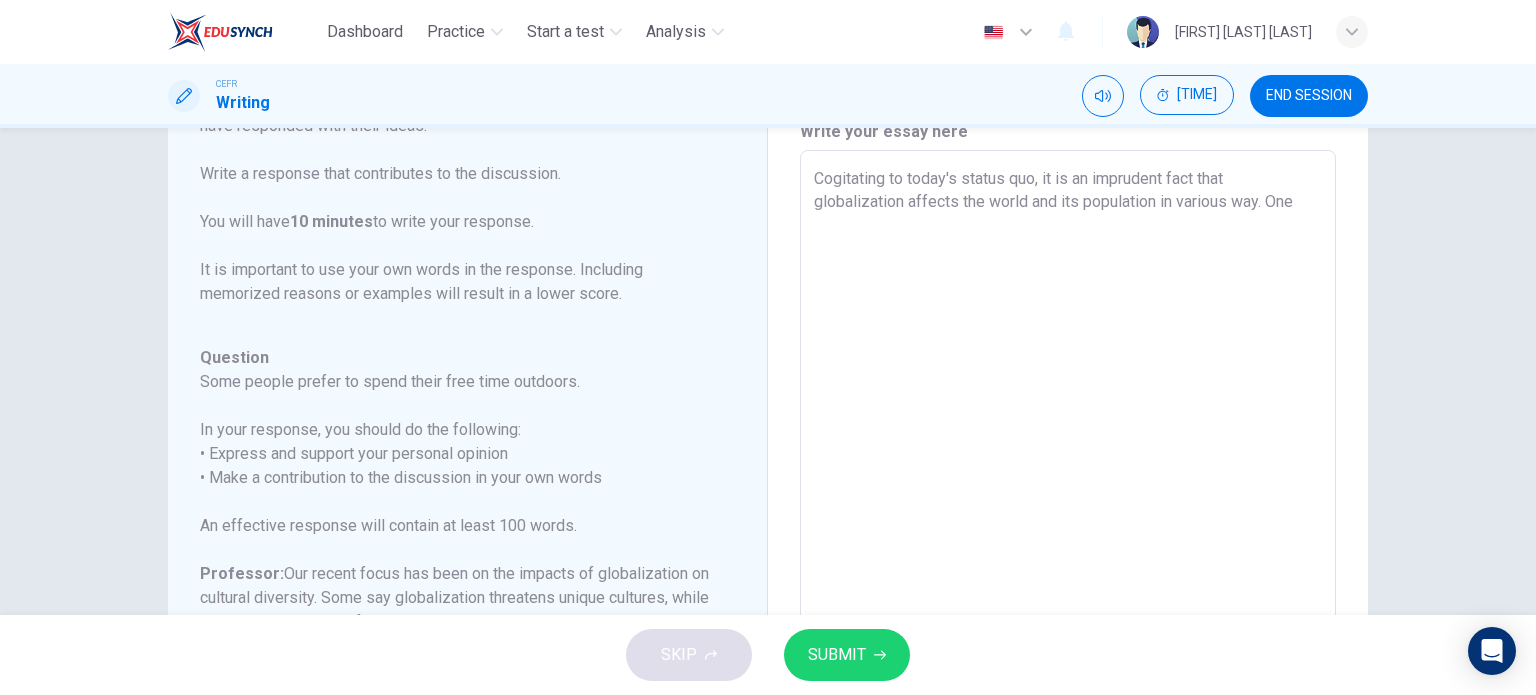 scroll, scrollTop: 221, scrollLeft: 0, axis: vertical 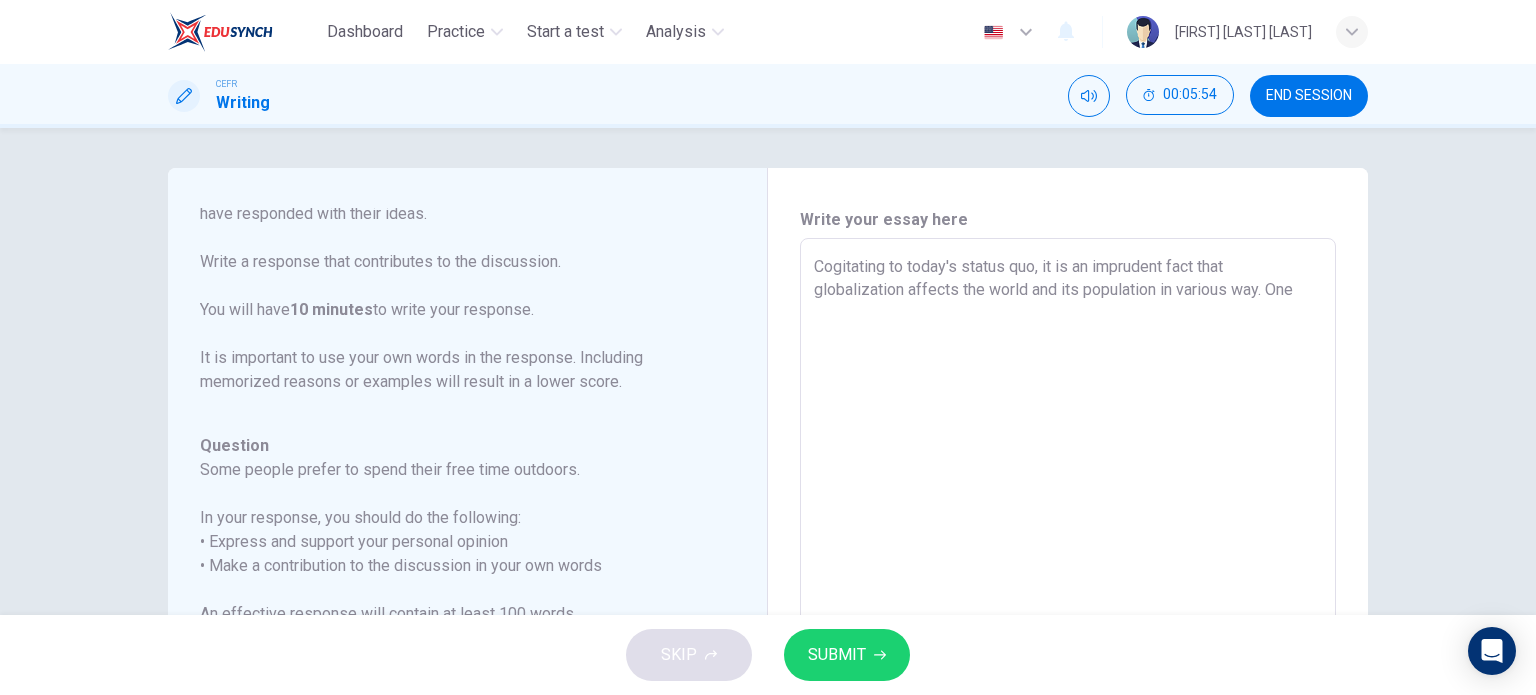 type on "Cogitating to today's status quo, it is an imprudent fact that globalization affects the world and its population in various way. One" 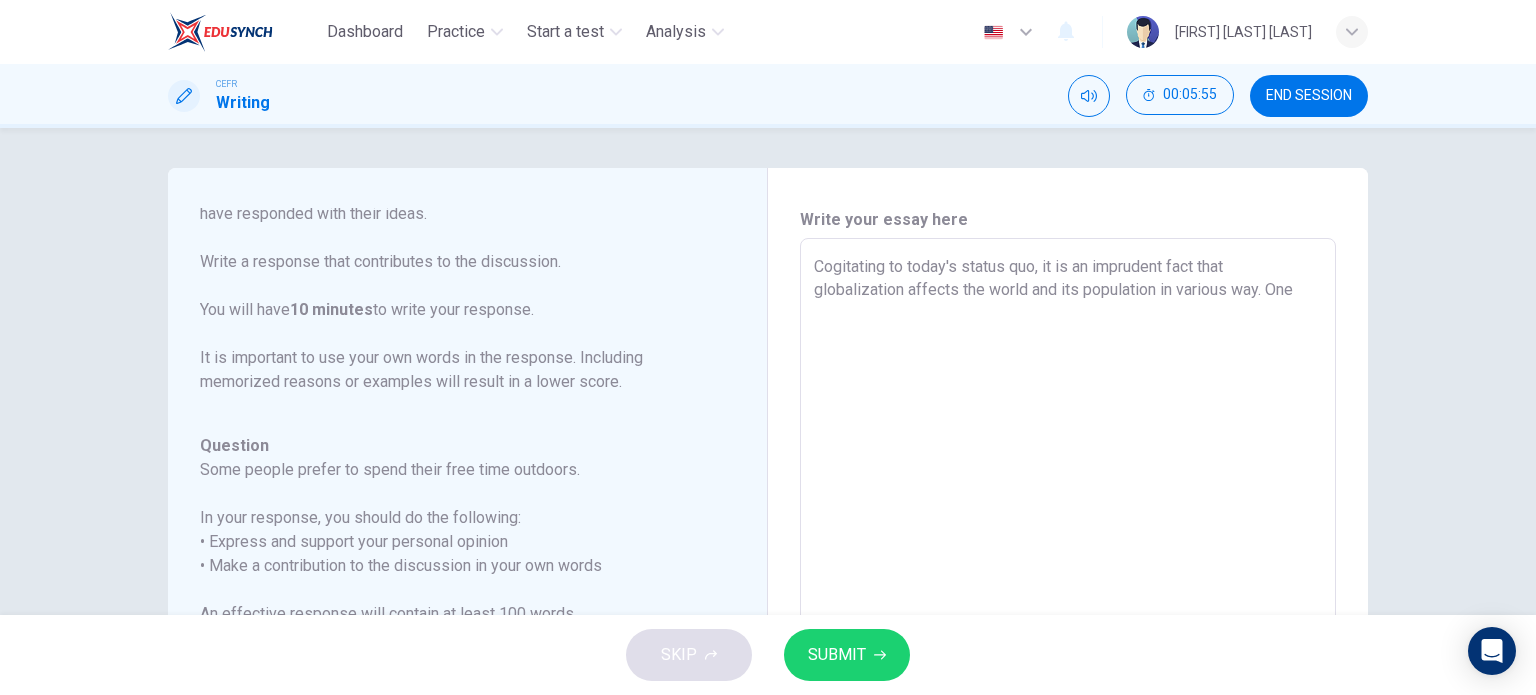 click on "Cogitating to today's status quo, it is an imprudent fact that globalization affects the world and its population in various way. One  x ​[ANONYMIZED]" at bounding box center [1068, 572] 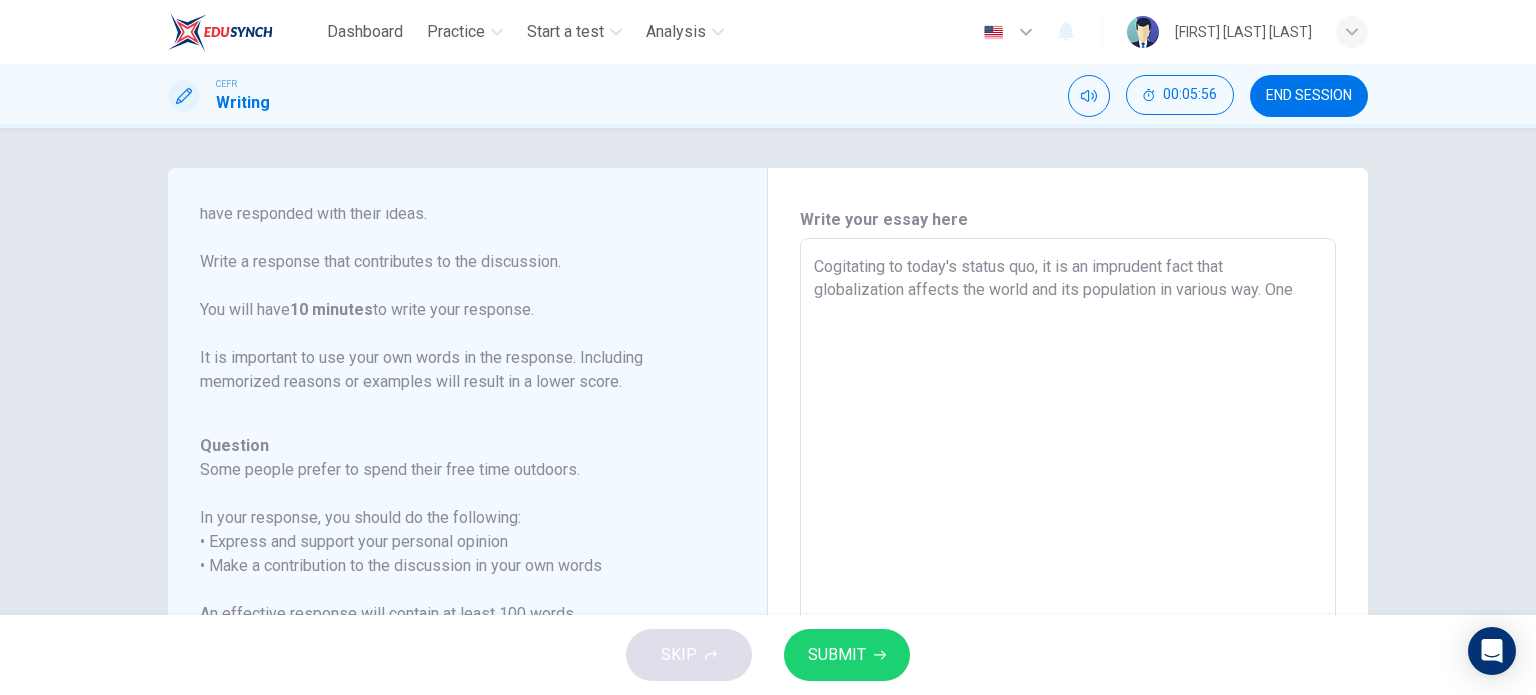 click on "Cogitating to today's status quo, it is an imprudent fact that globalization affects the world and its population in various way. One" at bounding box center (1068, 572) 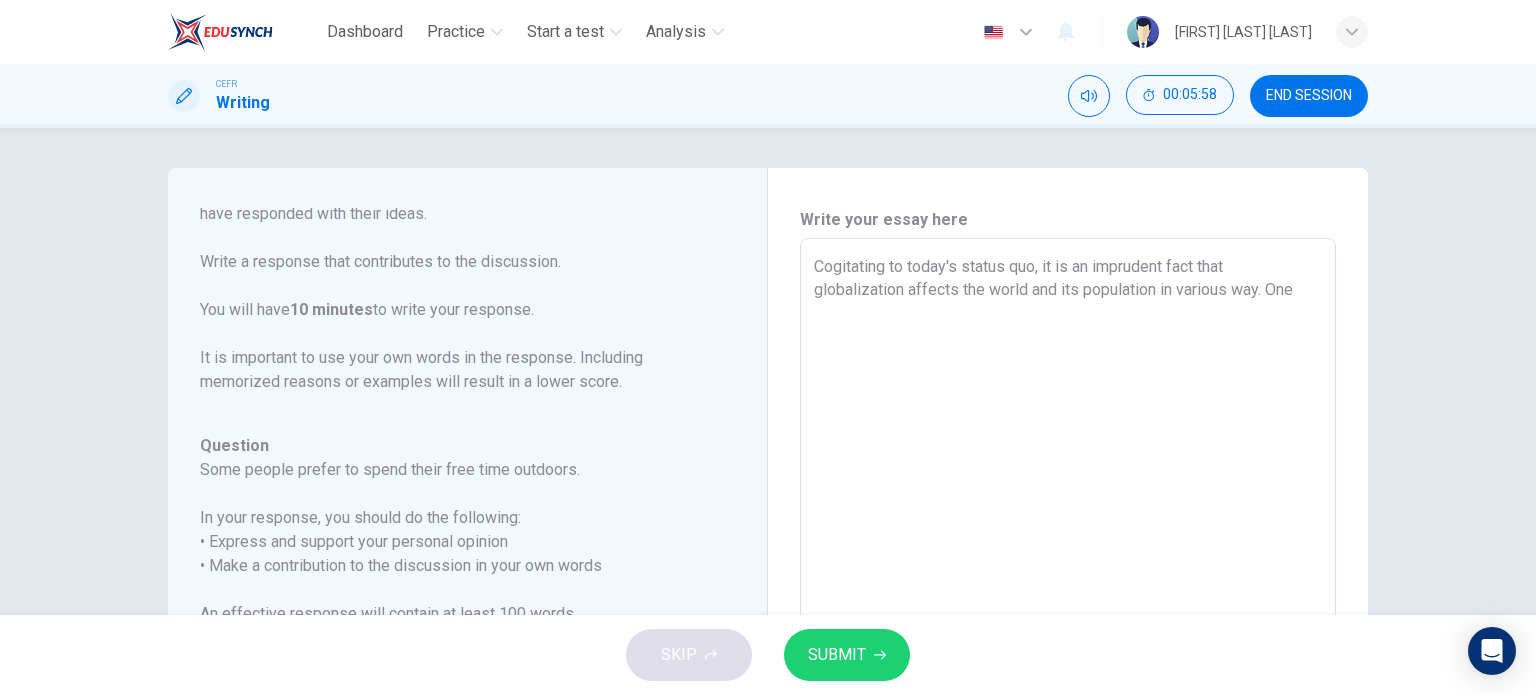 drag, startPoint x: 1298, startPoint y: 290, endPoint x: 821, endPoint y: 274, distance: 477.26828 